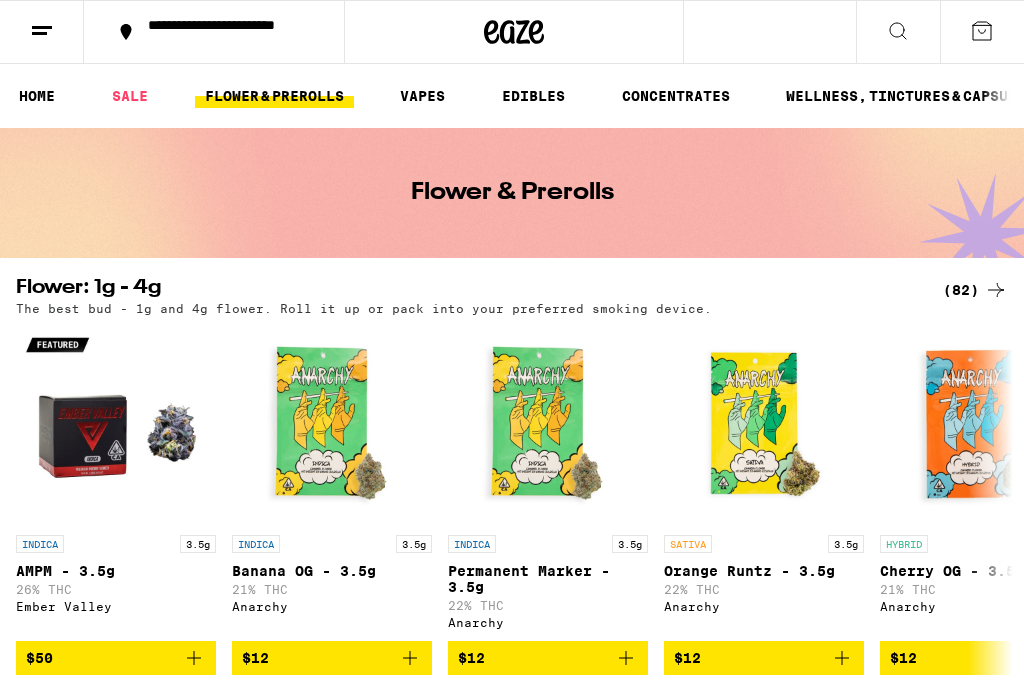 scroll, scrollTop: 0, scrollLeft: 0, axis: both 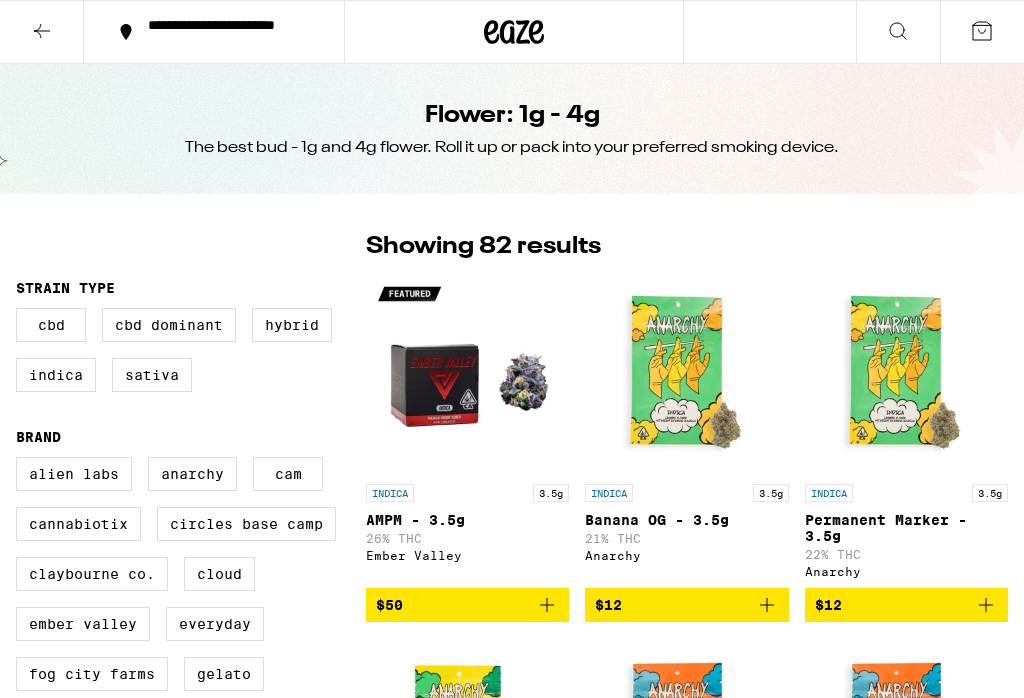 click on "Indica" at bounding box center [56, 375] 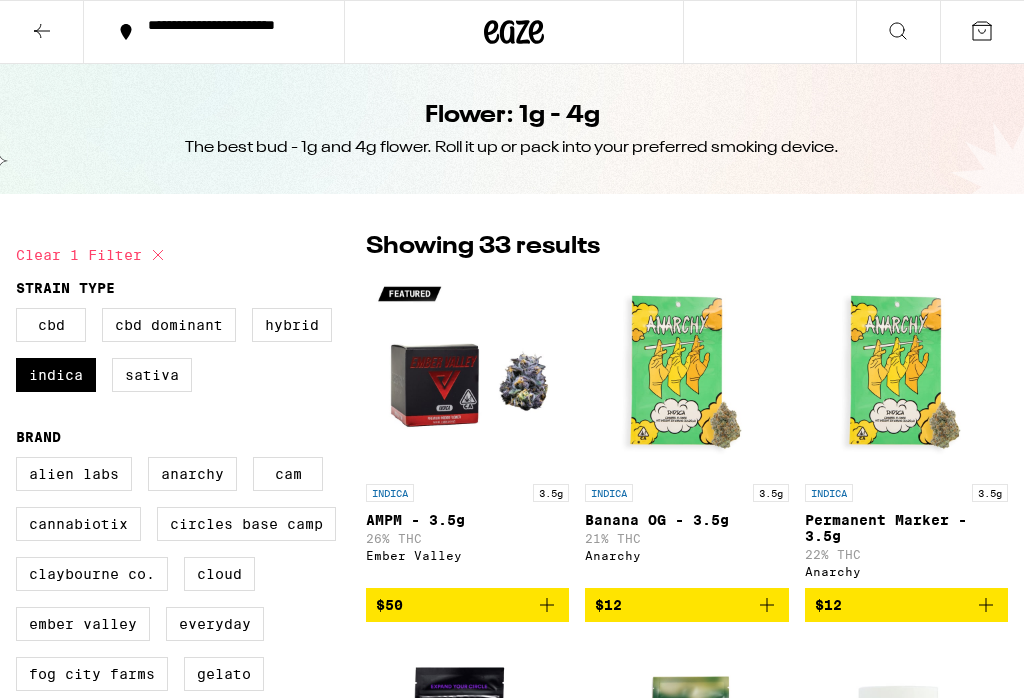 click on "Hybrid" at bounding box center (292, 325) 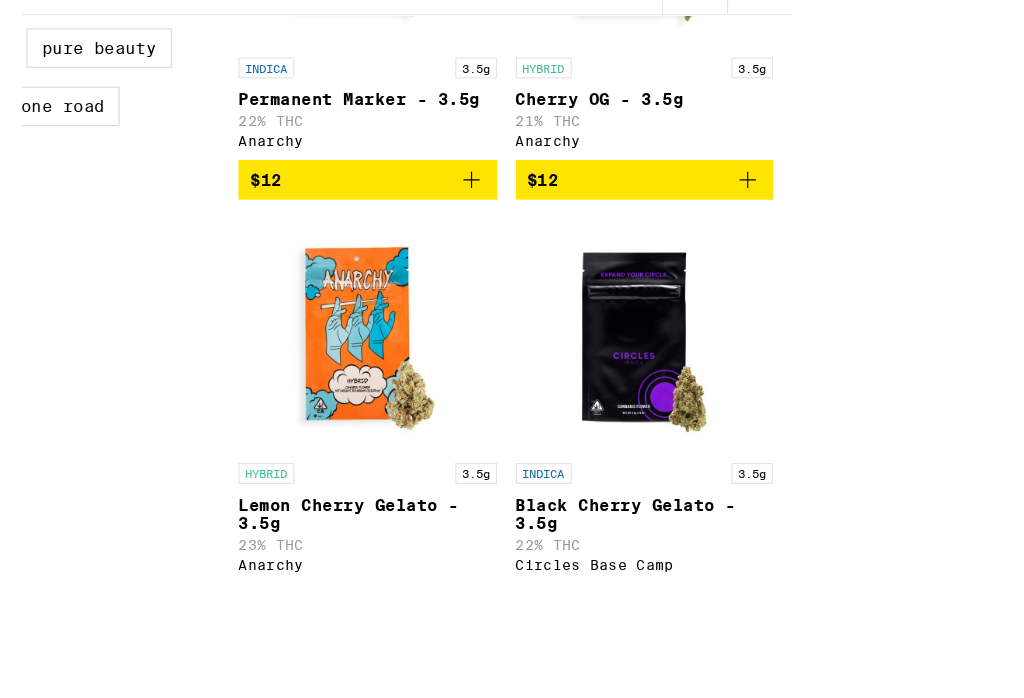 scroll, scrollTop: 754, scrollLeft: 0, axis: vertical 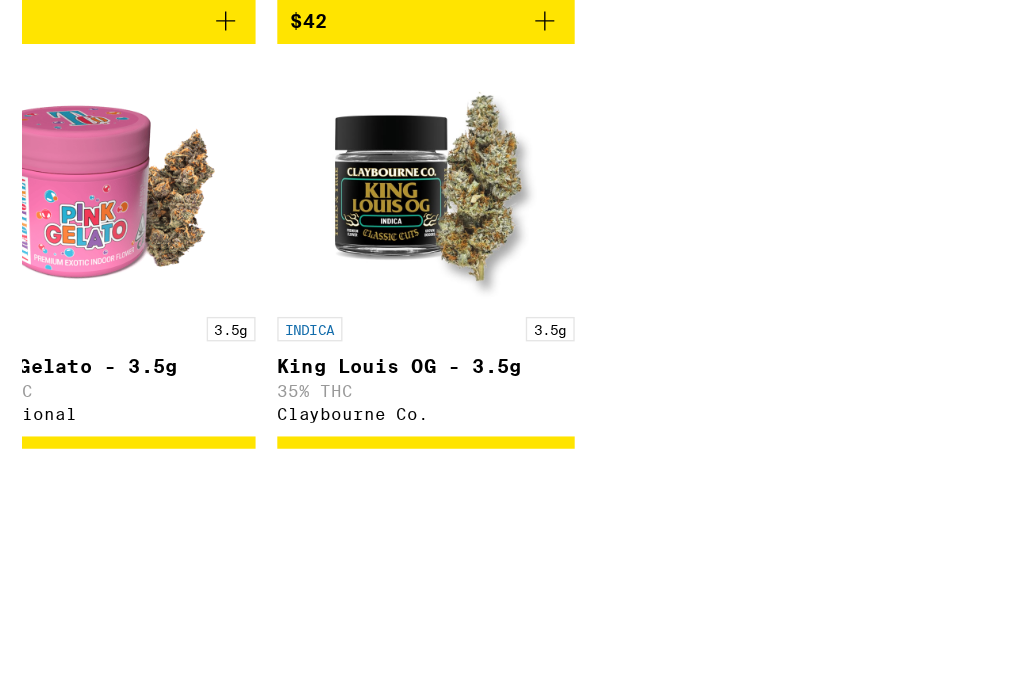 click on "Malibu - 3.5g" at bounding box center [360, 130] 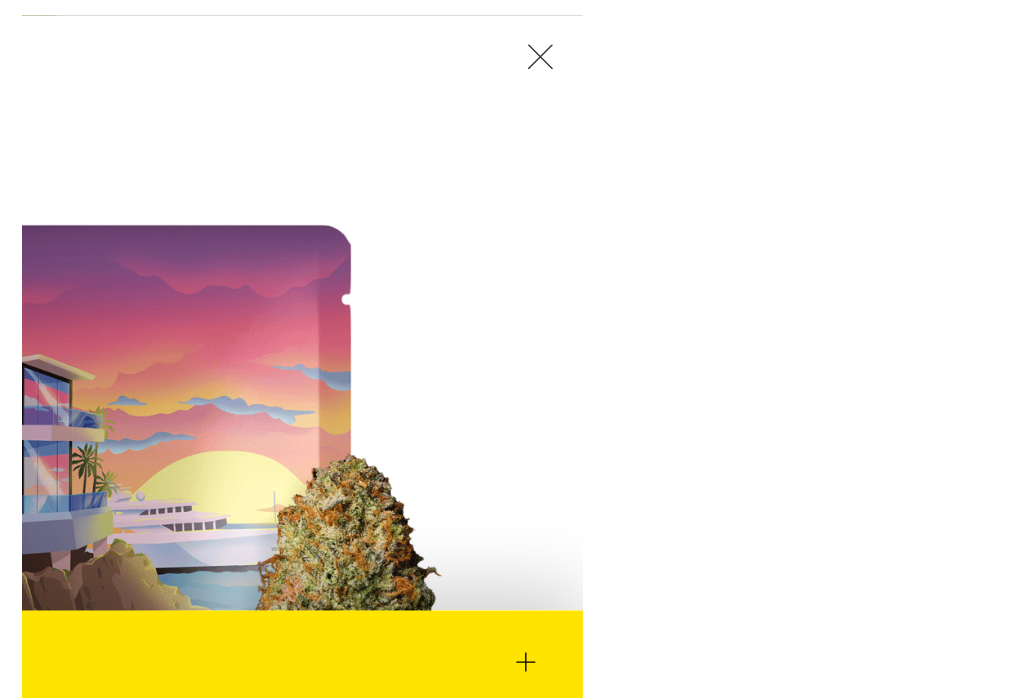 scroll, scrollTop: 2799, scrollLeft: 0, axis: vertical 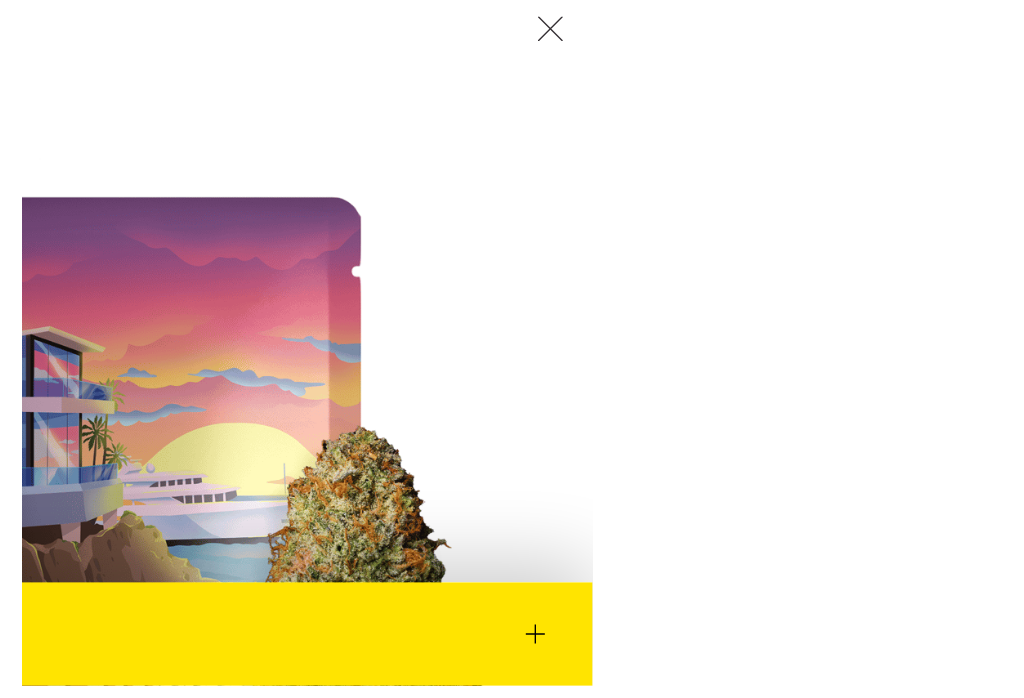 click 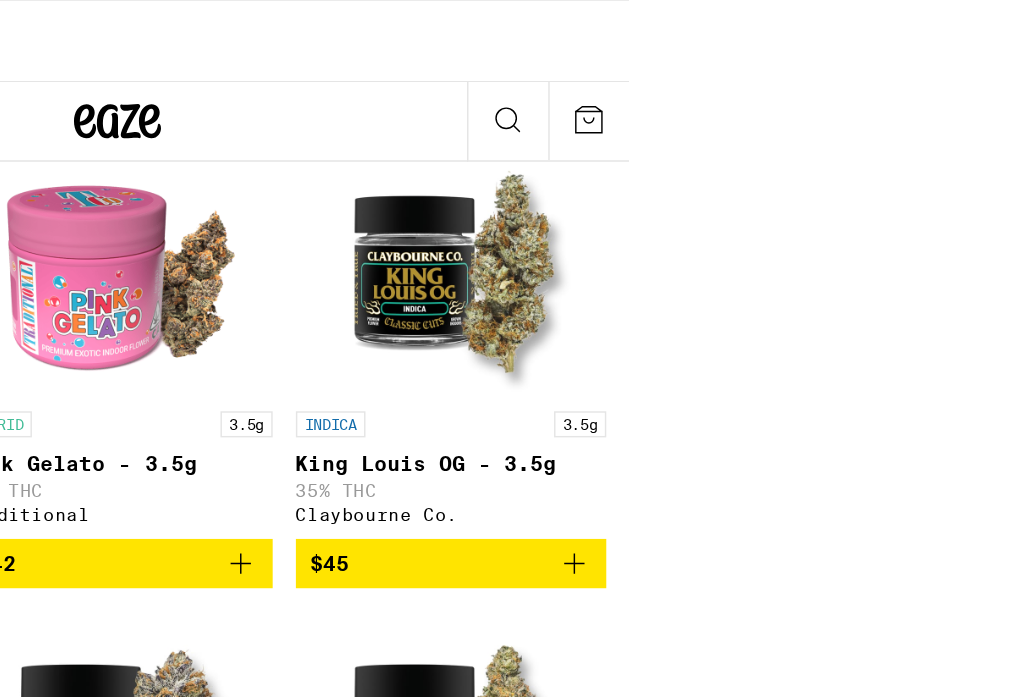 scroll, scrollTop: 3209, scrollLeft: 0, axis: vertical 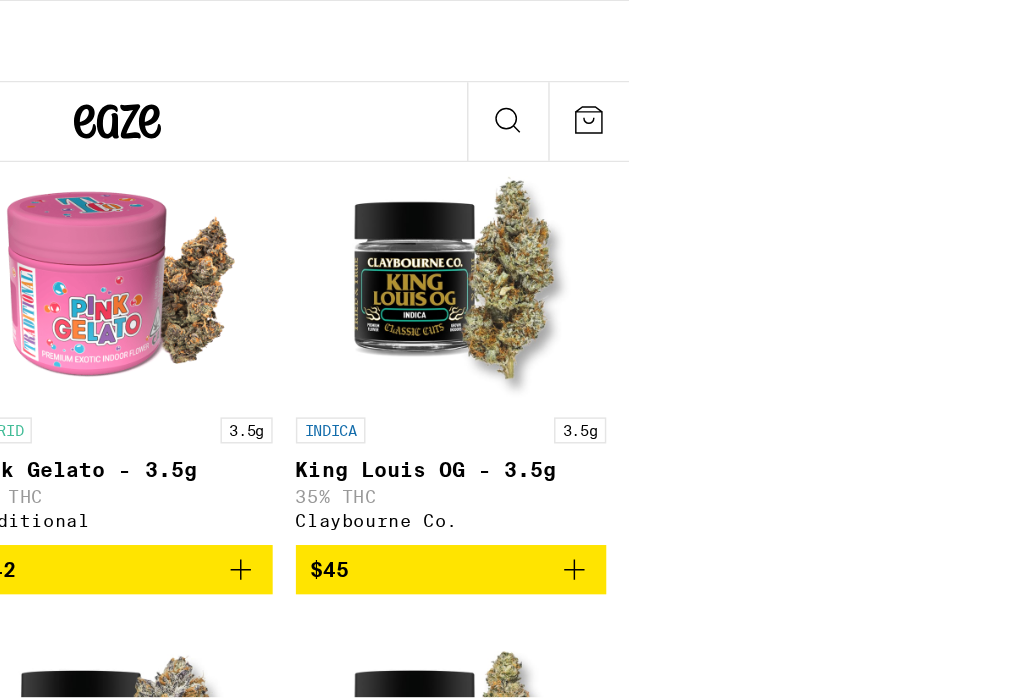 click on "Wild Cherry - 3.5g" at bounding box center [123, 1] 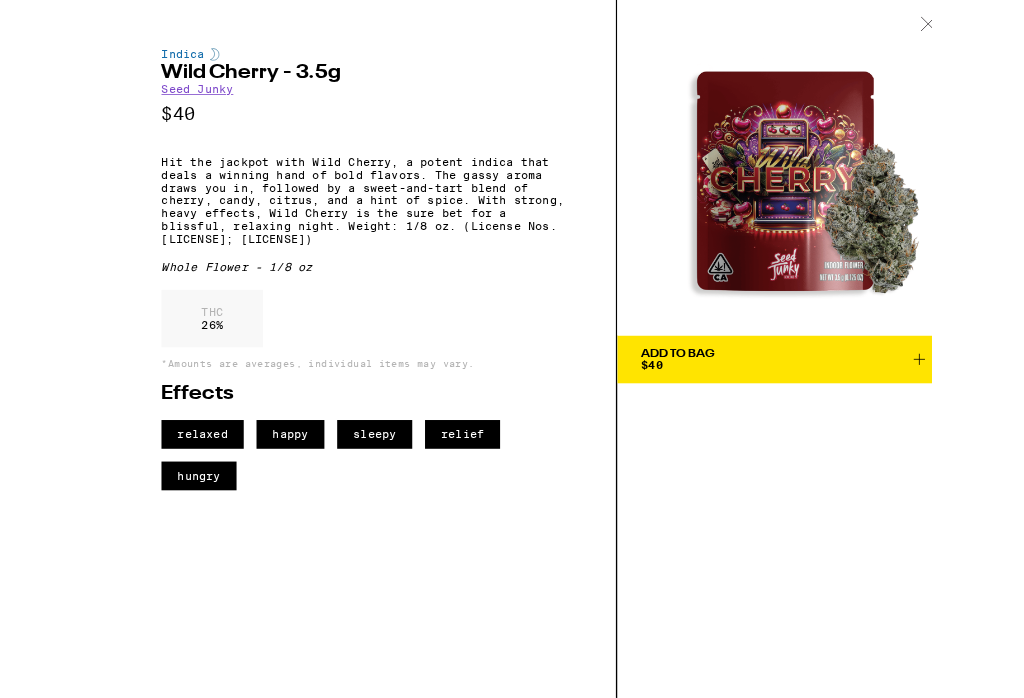 scroll, scrollTop: 3102, scrollLeft: 0, axis: vertical 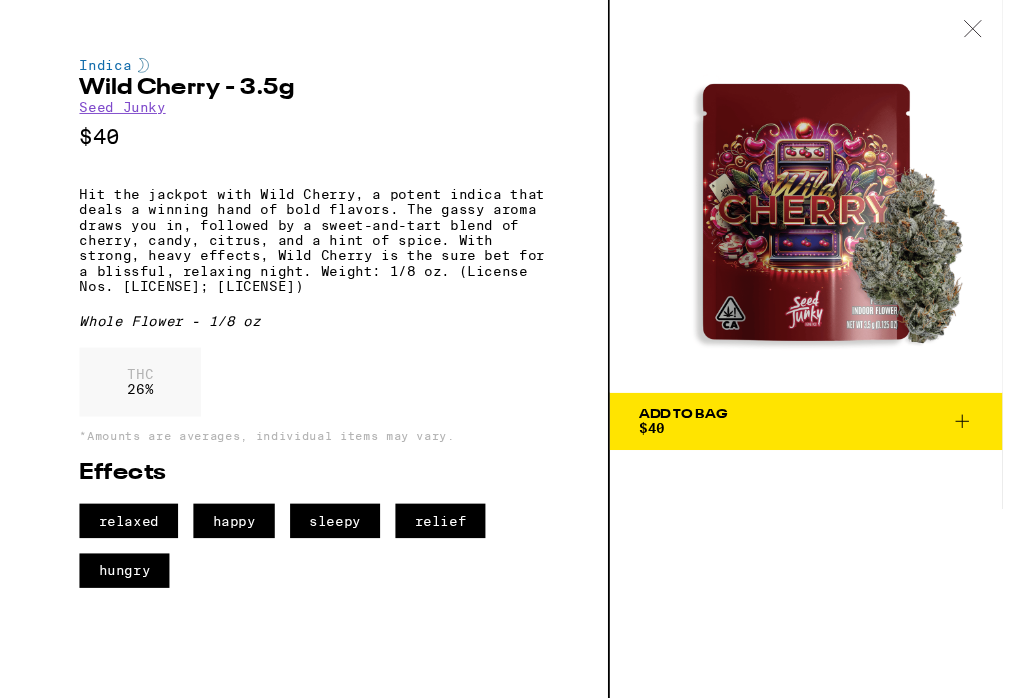 click 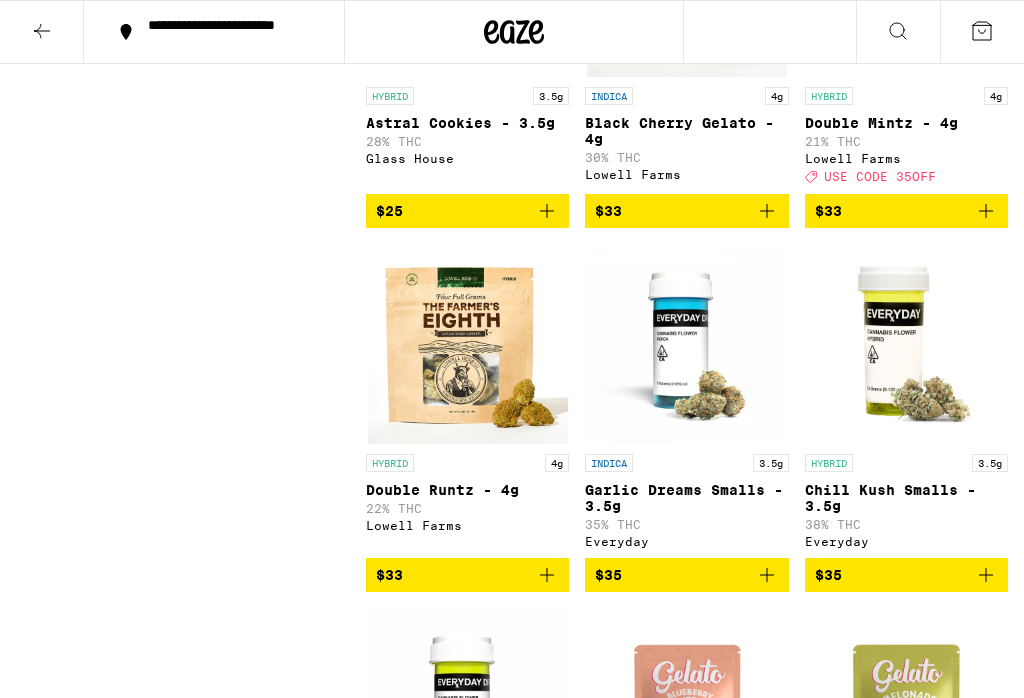 scroll, scrollTop: 2128, scrollLeft: 0, axis: vertical 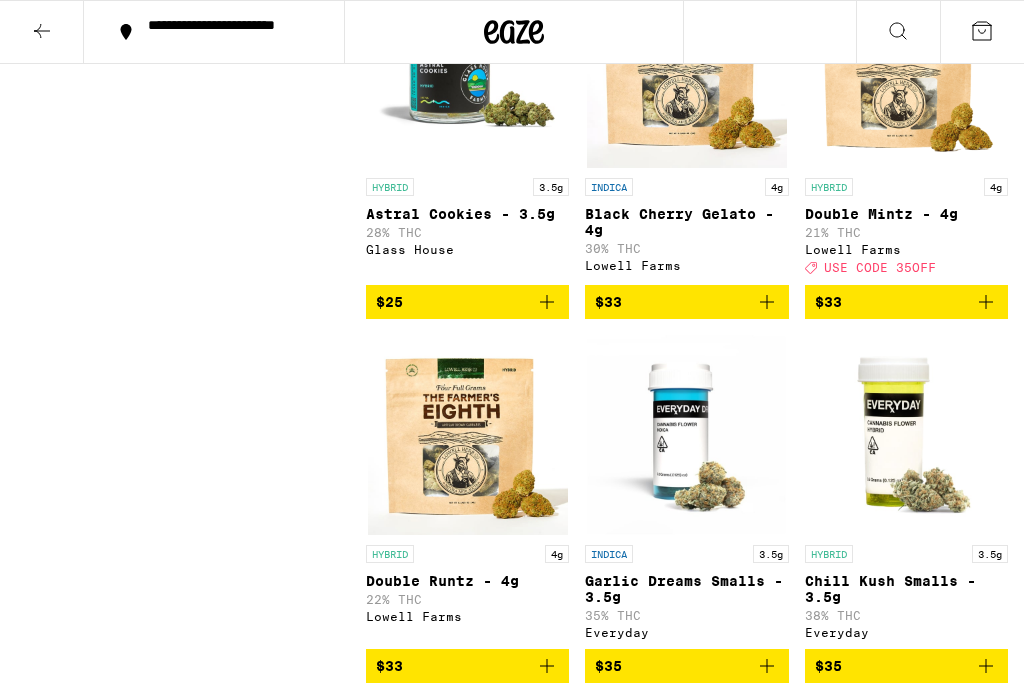 click at bounding box center (42, 32) 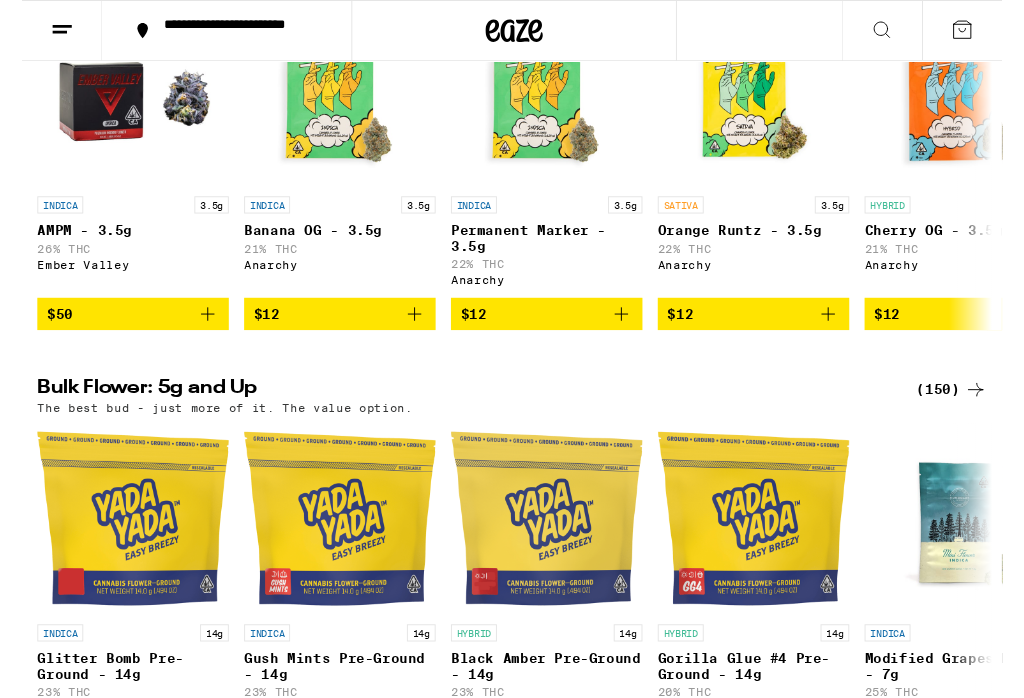 scroll, scrollTop: 327, scrollLeft: 0, axis: vertical 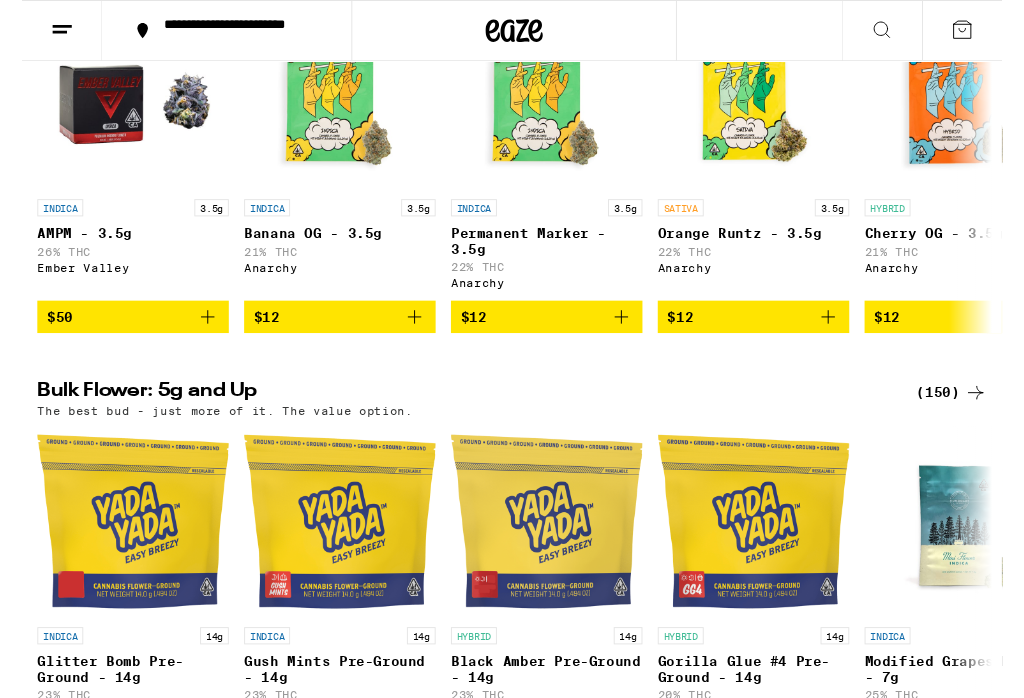 click on "(150)" at bounding box center [971, 410] 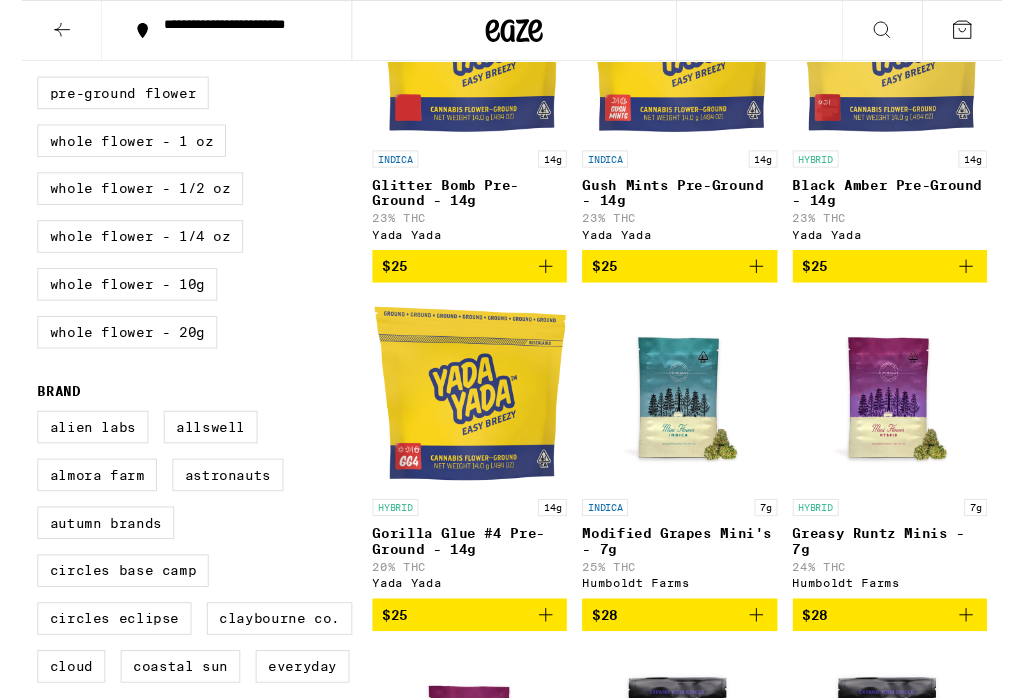 scroll, scrollTop: 0, scrollLeft: 0, axis: both 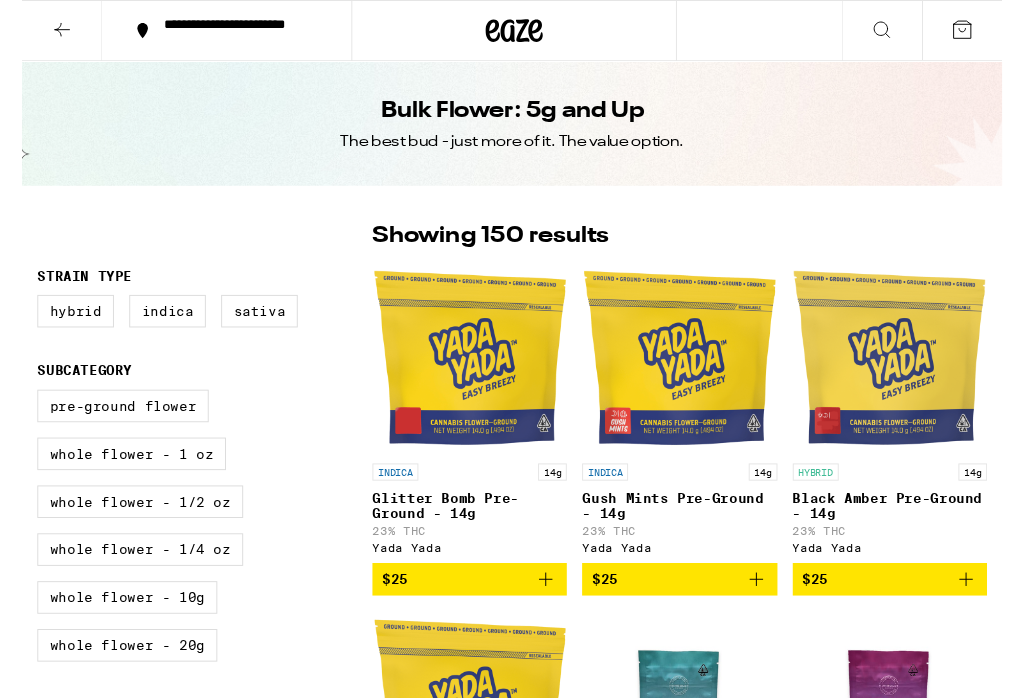 click on "Hybrid" at bounding box center [56, 325] 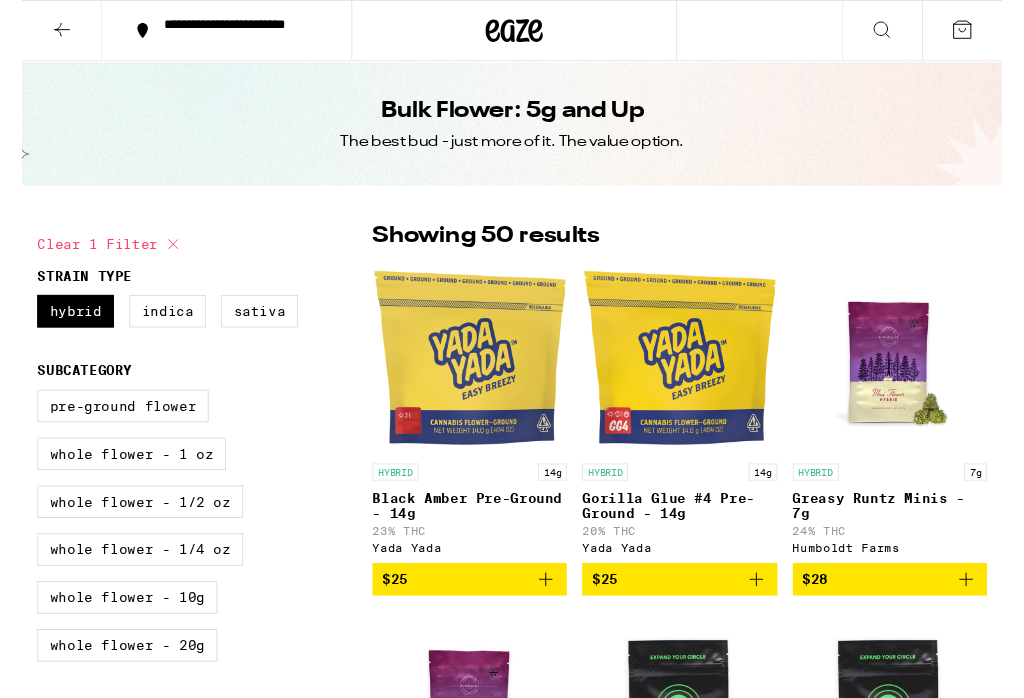 click on "Indica" at bounding box center [152, 325] 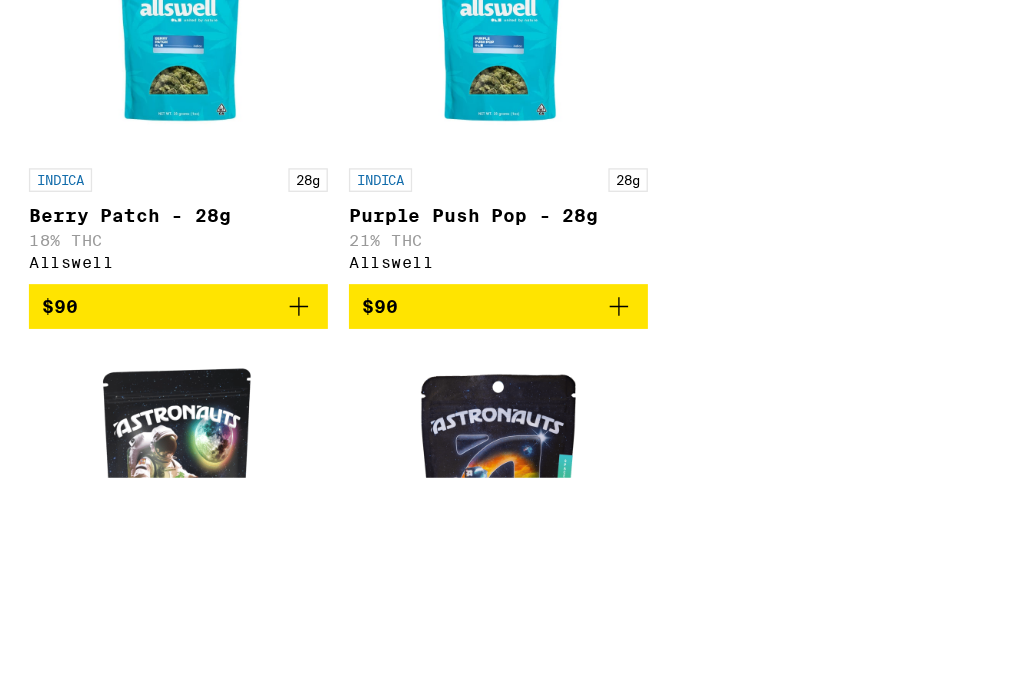 scroll, scrollTop: 7675, scrollLeft: 0, axis: vertical 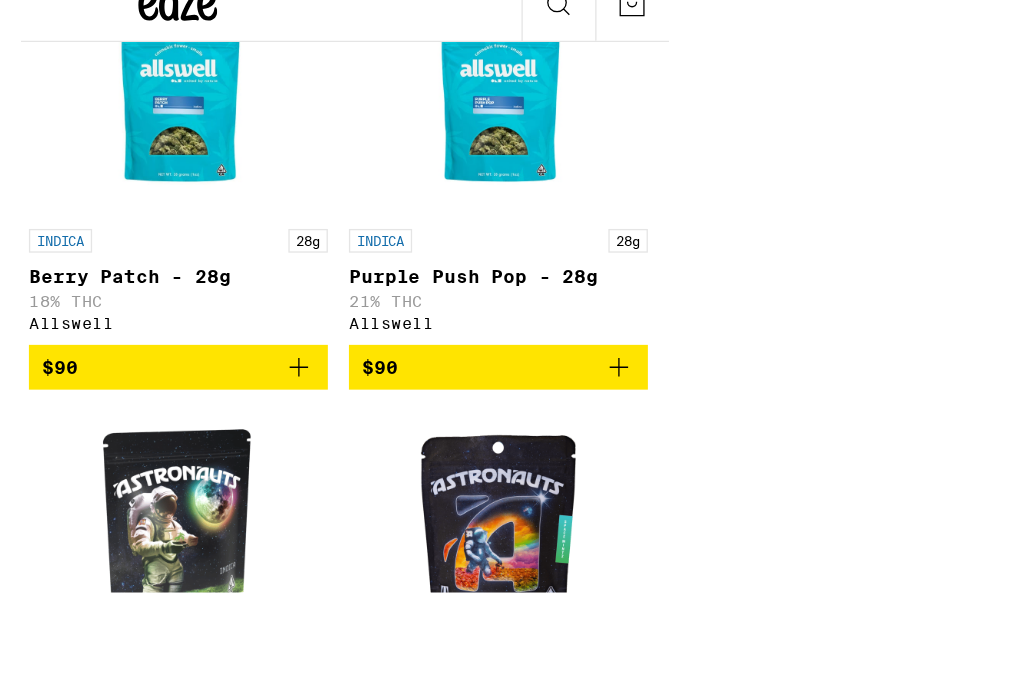 click on "Smackers Smalls - 14g" at bounding box center [372, -388] 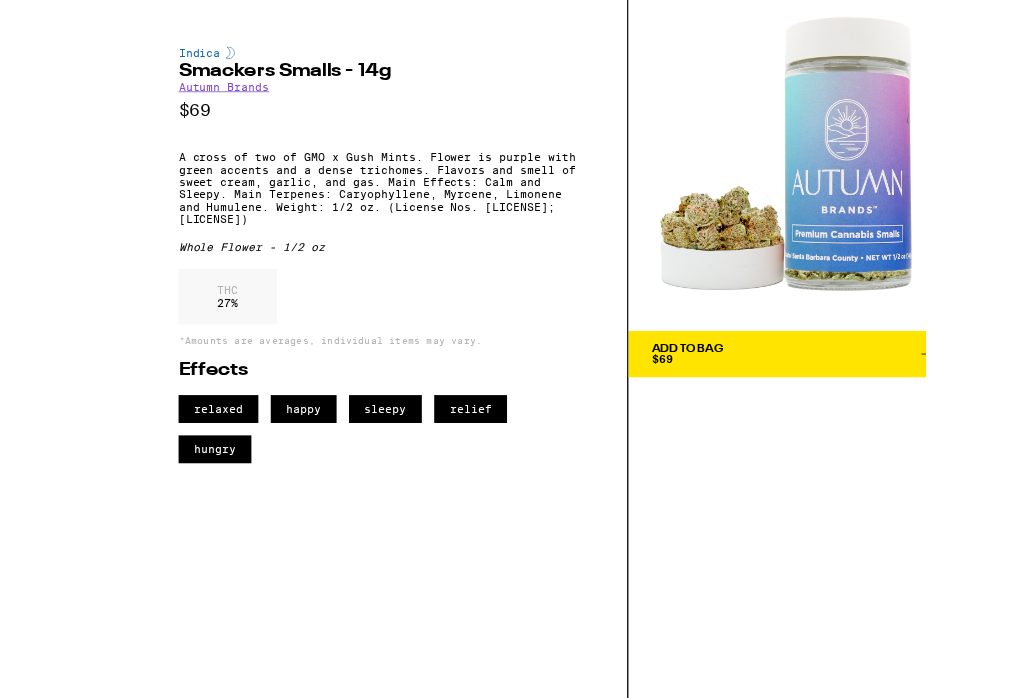 scroll, scrollTop: 7607, scrollLeft: 0, axis: vertical 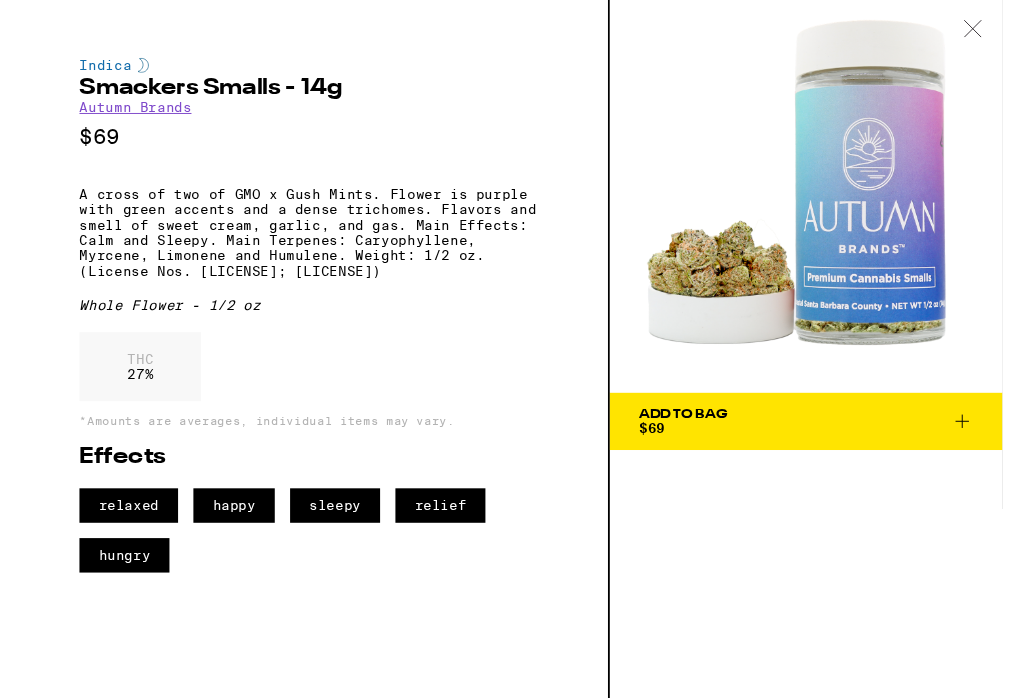 click at bounding box center (993, 31) 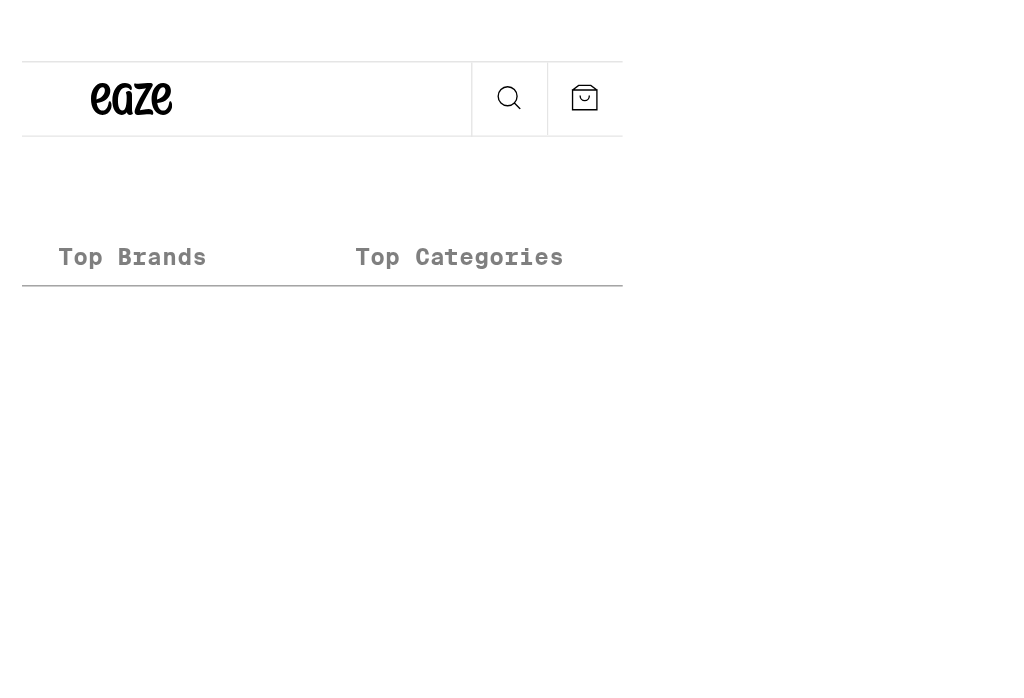 scroll, scrollTop: 11357, scrollLeft: 0, axis: vertical 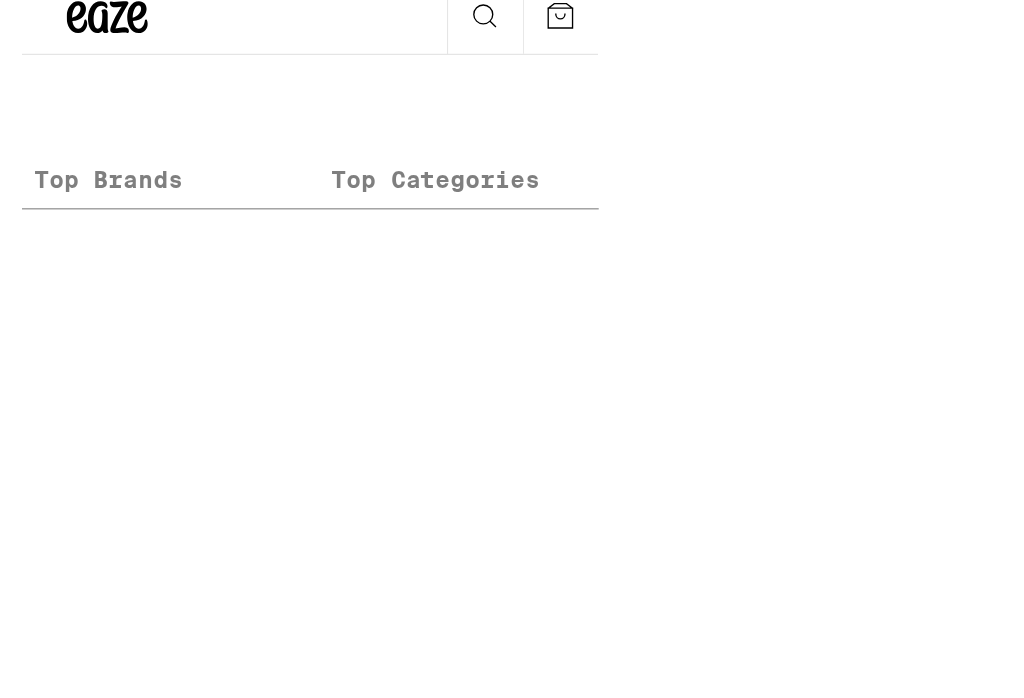 click on "Midnight Snack Smalls - 14.17g" at bounding box center (362, -666) 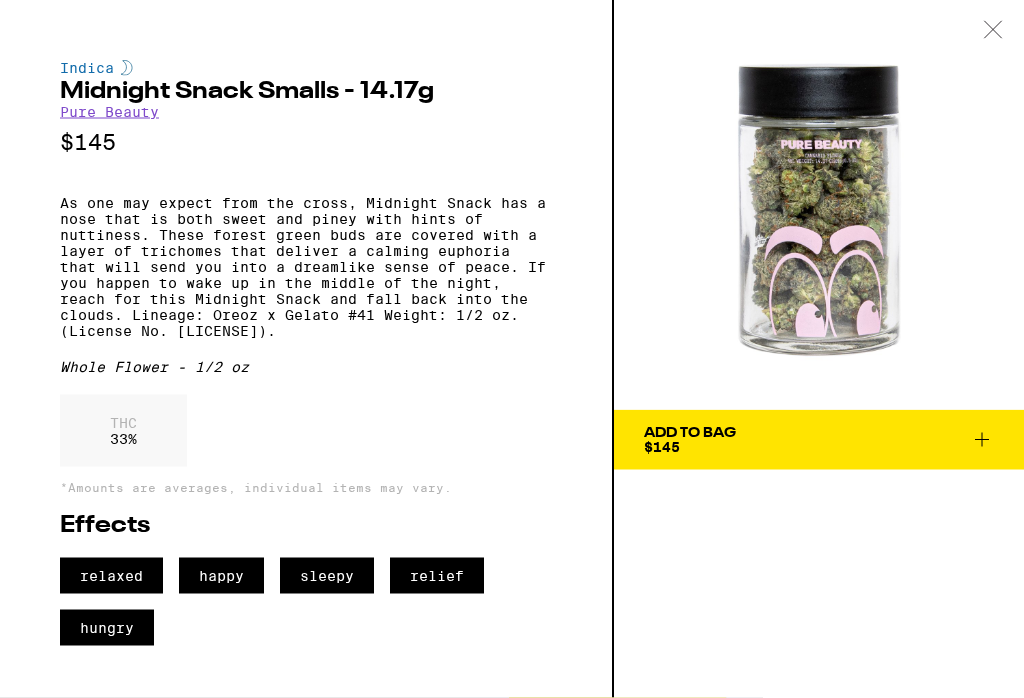 click 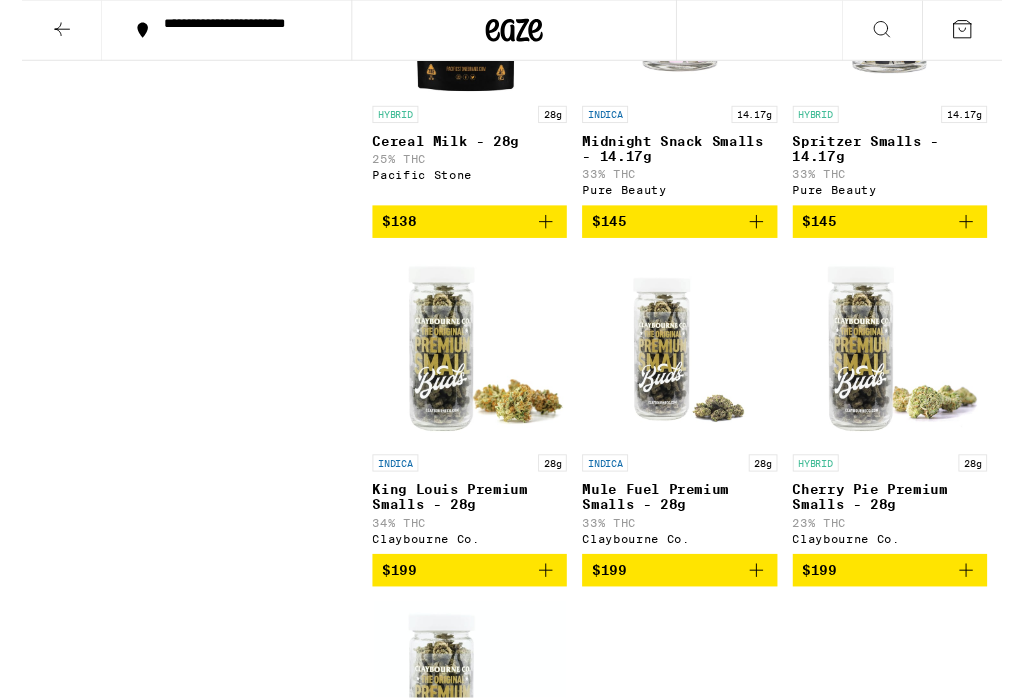 scroll, scrollTop: 11266, scrollLeft: 0, axis: vertical 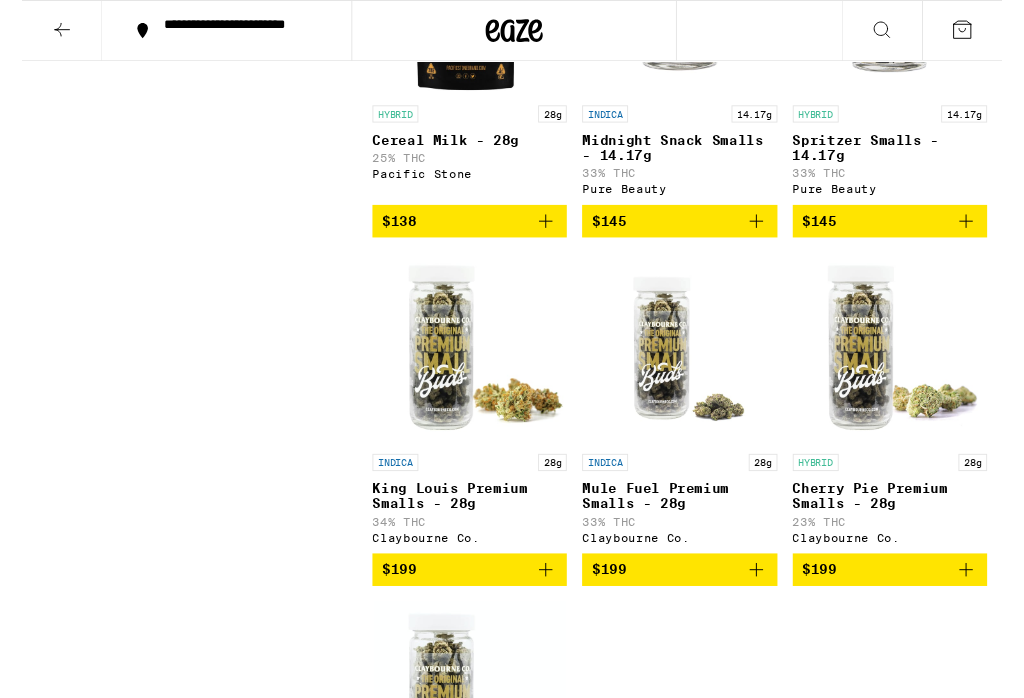 click on "Spritzer Smalls - 14.17g" at bounding box center [906, 154] 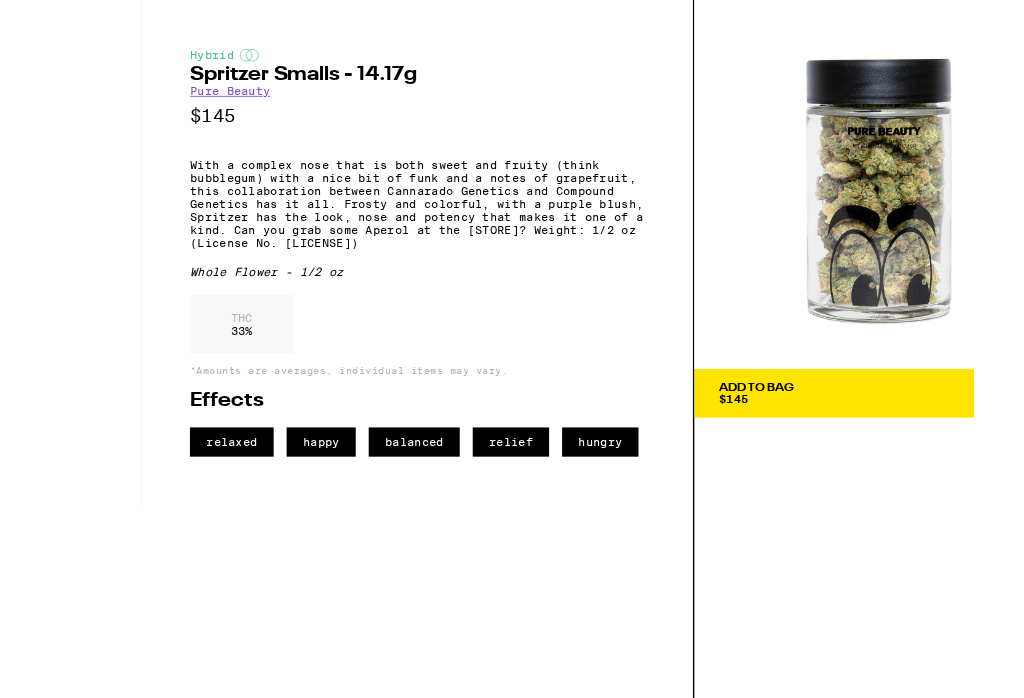 scroll, scrollTop: 10707, scrollLeft: 0, axis: vertical 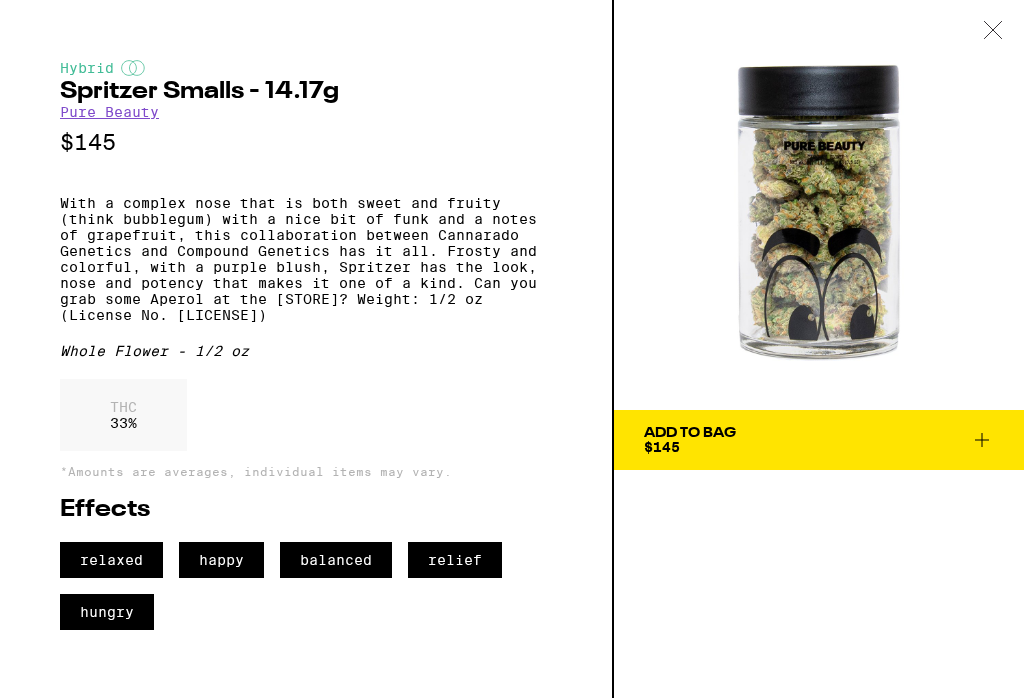 click 